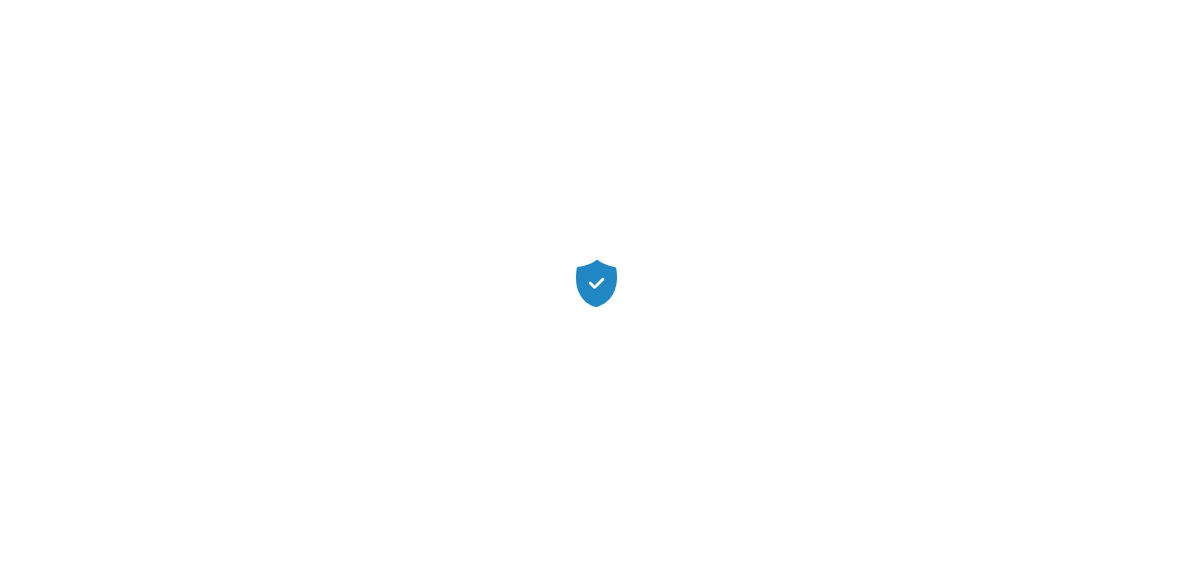 scroll, scrollTop: 0, scrollLeft: 0, axis: both 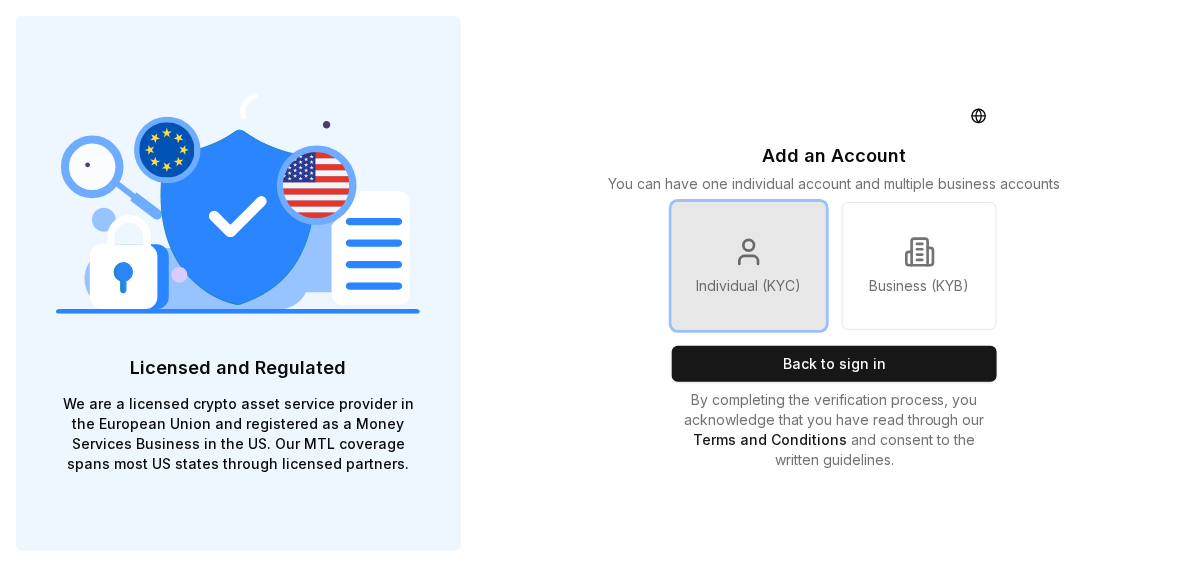 click on "Individual (KYC)" at bounding box center [749, 266] 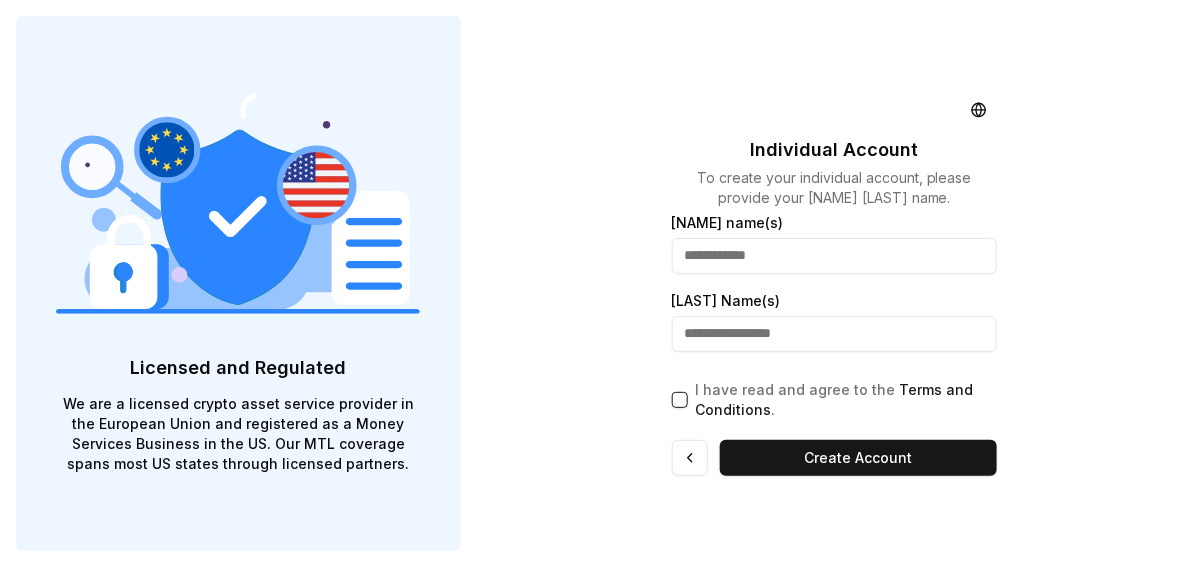 click at bounding box center [835, 256] 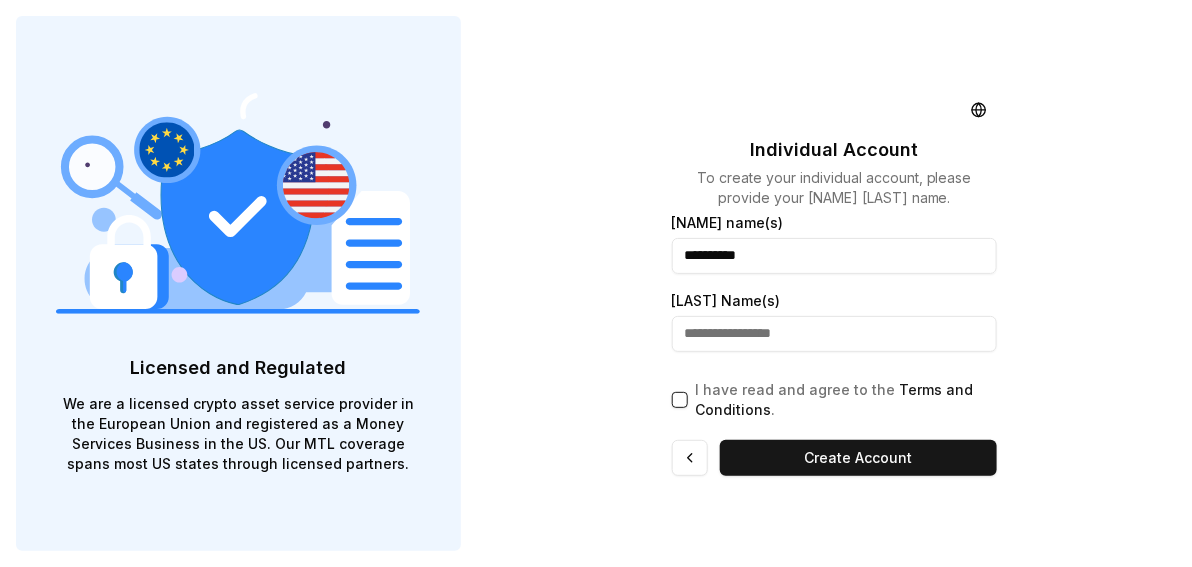 type on "**********" 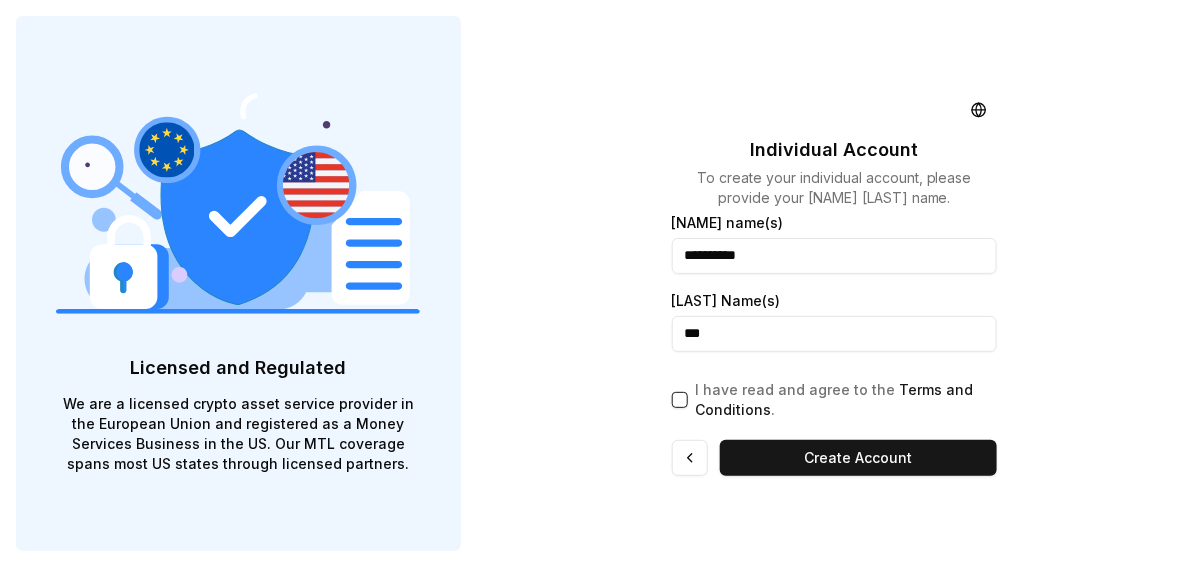 type on "***" 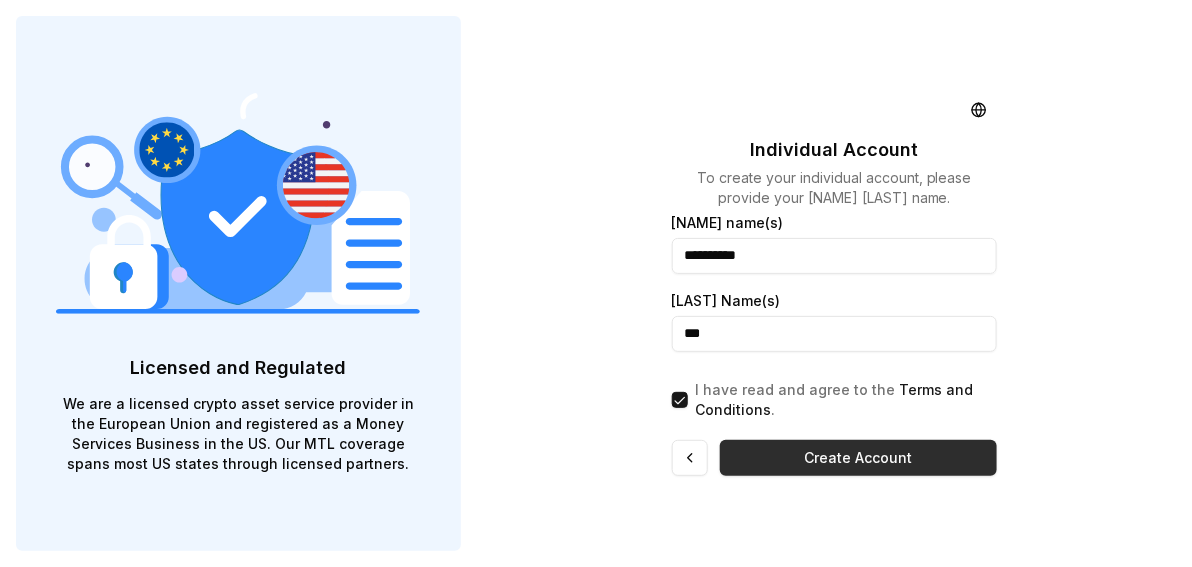 click on "Create Account" at bounding box center (859, 458) 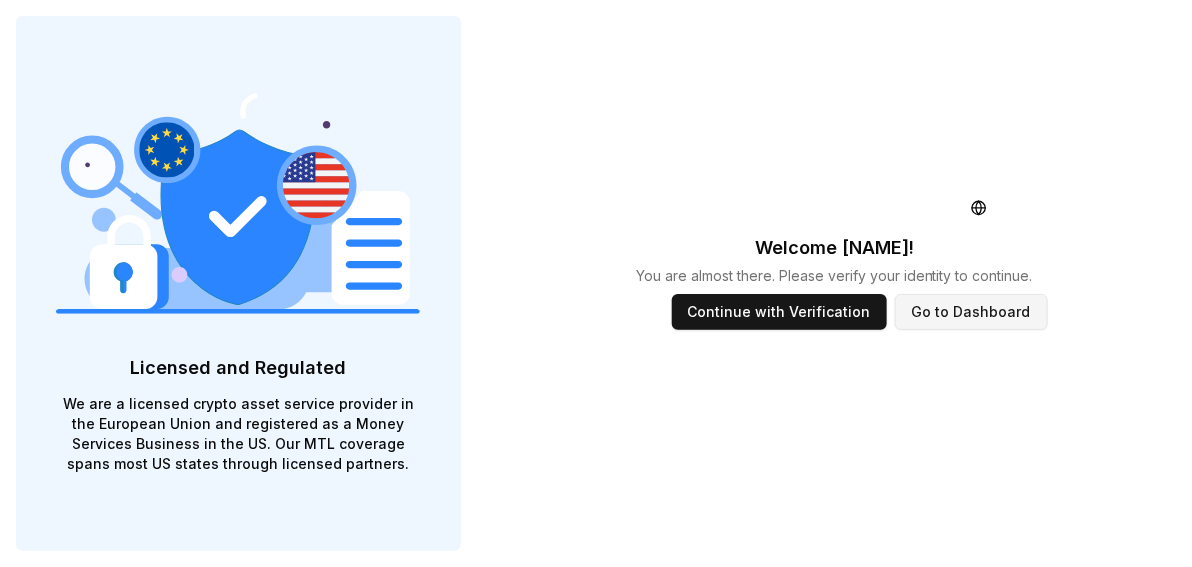 click on "Go to Dashboard" at bounding box center (971, 312) 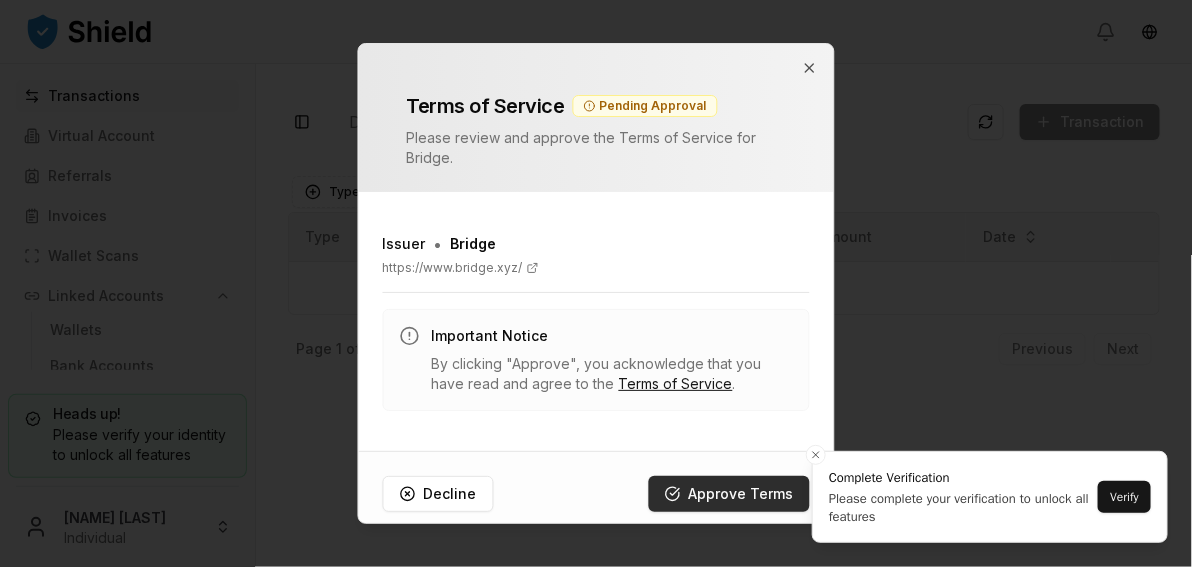click on "Approve Terms" at bounding box center (728, 494) 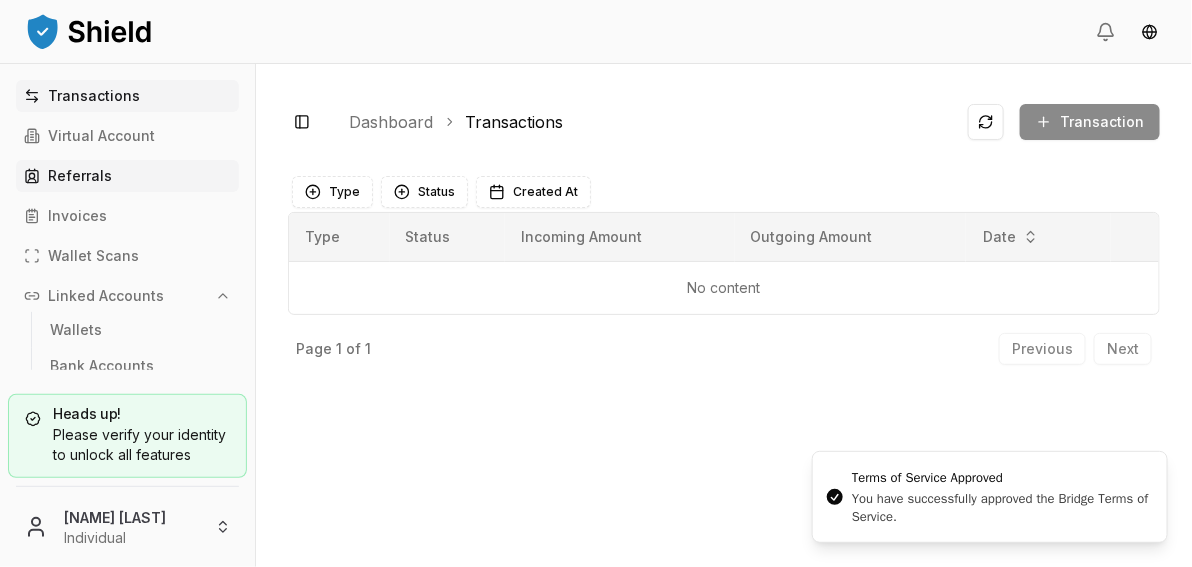 click on "Referrals" at bounding box center (80, 176) 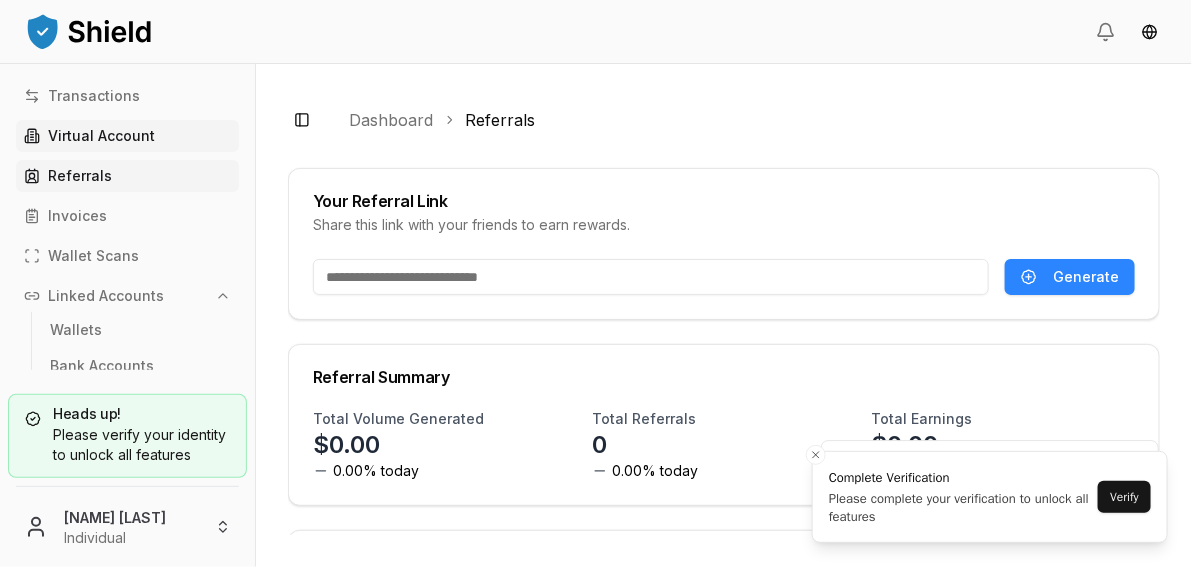 click on "Virtual Account" at bounding box center [101, 136] 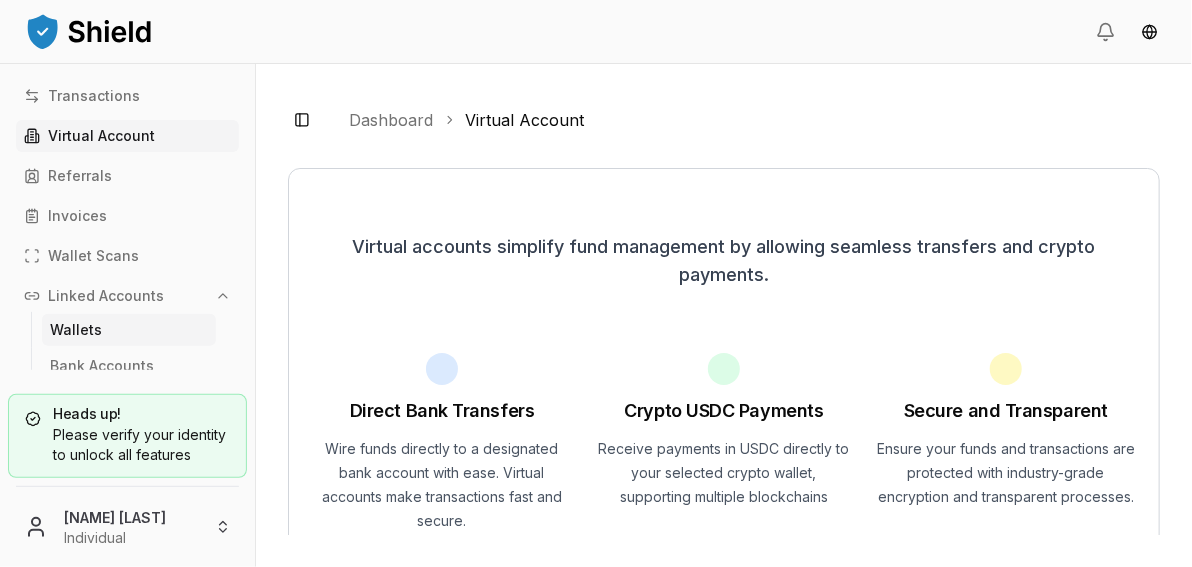click on "Wallets" at bounding box center [129, 330] 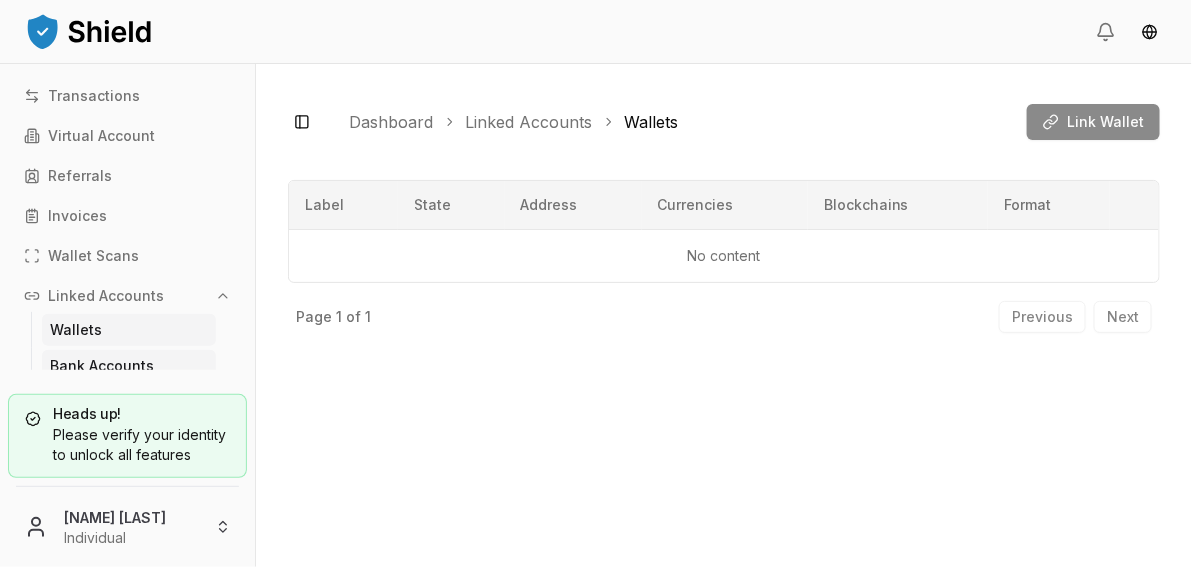 click on "Bank Accounts" at bounding box center (102, 366) 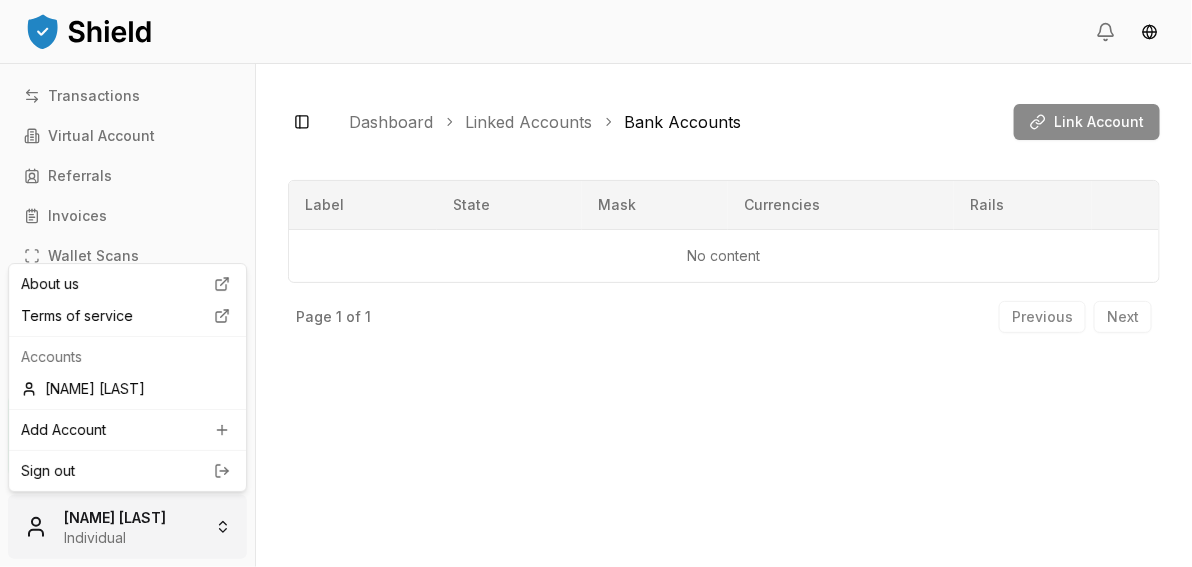 click on "Transactions Virtual Account Referrals Invoices Wallet Scans Linked Accounts Wallets Bank Accounts Settings Account Profile Team Roles Heads up! Please verify your identity to unlock all features Chih Chieh Lee Individual Toggle Sidebar Dashboard Linked Accounts Bank Accounts   Link Account No content Label State Mask Currencies Rails No content Page 1 of 1 Previous Next About us Terms of service Accounts Chih Chieh Lee Add Account Sign out" at bounding box center [596, 283] 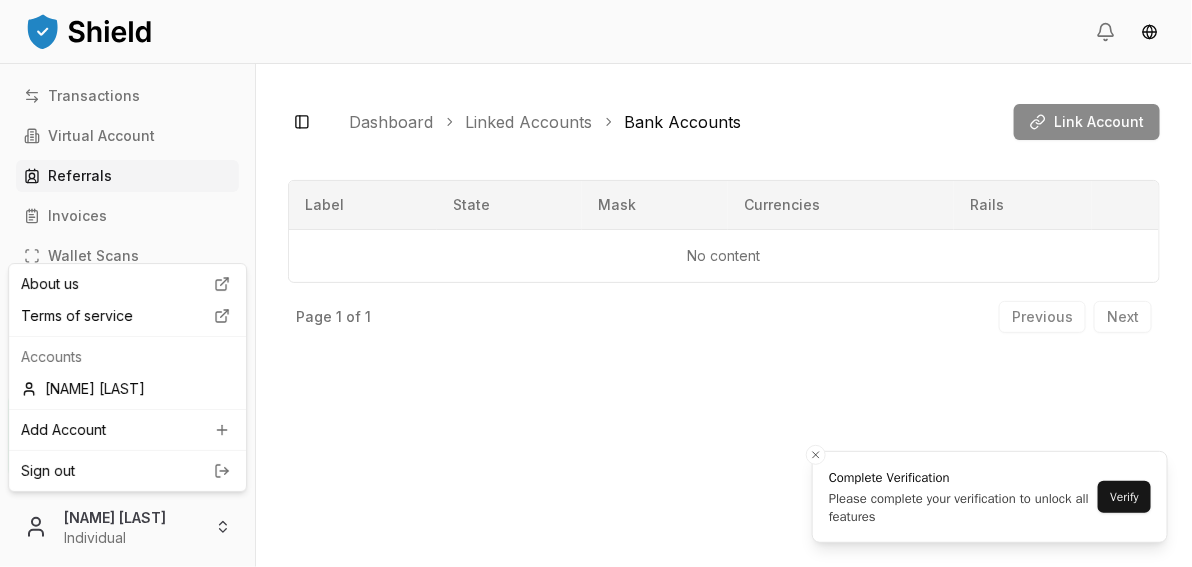 click on "Transactions Virtual Account Referrals Invoices Wallet Scans Linked Accounts Wallets Bank Accounts Settings Account Profile Team Roles Heads up! Please verify your identity to unlock all features Chih Chieh Lee Individual Toggle Sidebar Dashboard Linked Accounts Bank Accounts   Link Account No content Label State Mask Currencies Rails No content Page 1 of 1 Previous Next Complete Verification Please complete your verification to unlock all features Verify About us Terms of service Accounts Chih Chieh Lee Add Account Sign out" at bounding box center (596, 283) 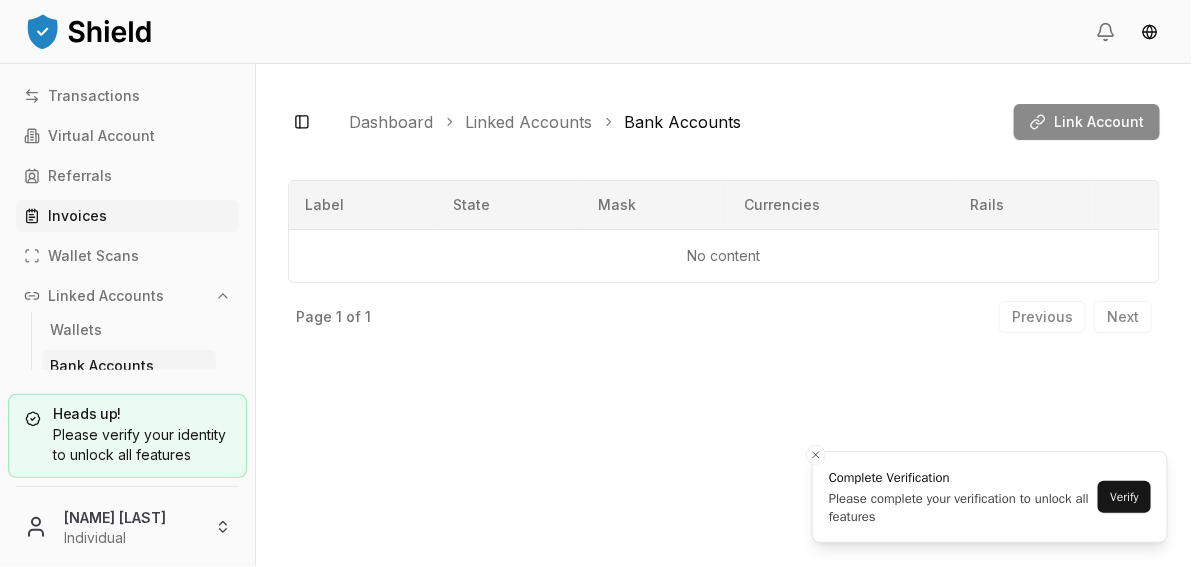 click on "Invoices" at bounding box center (77, 216) 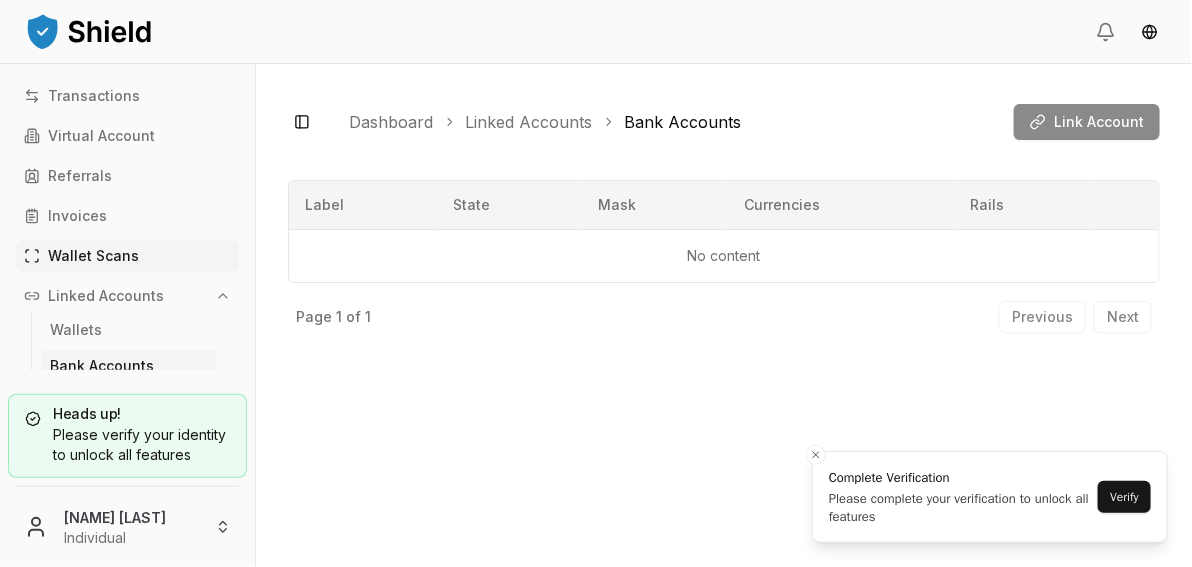 click on "Wallet Scans" at bounding box center [93, 256] 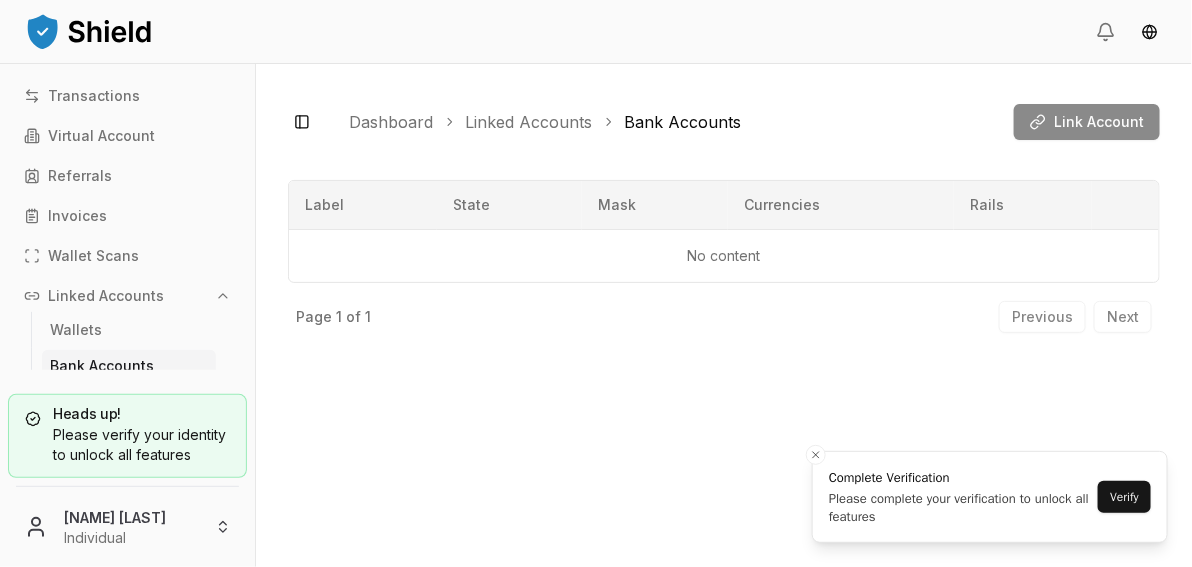 click on "Linked Accounts" at bounding box center (106, 296) 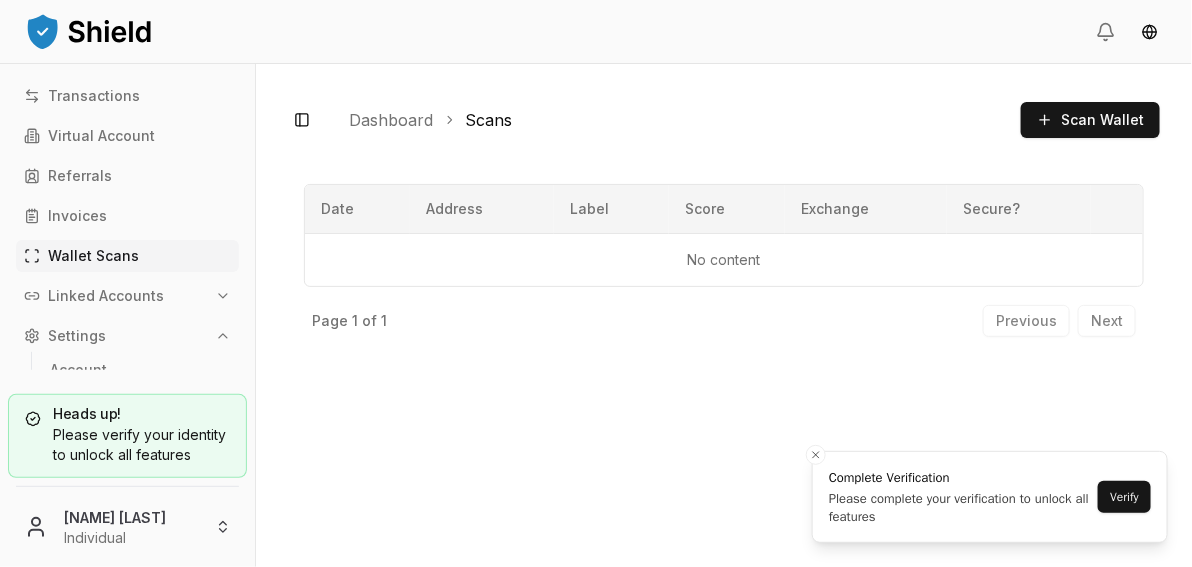 click on "Settings" at bounding box center (77, 336) 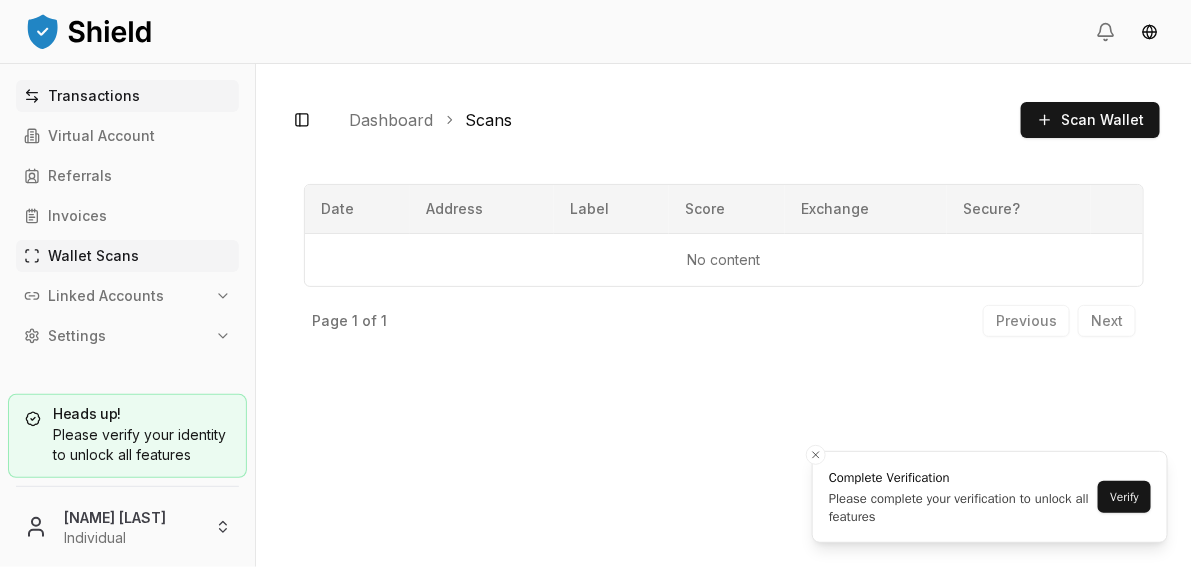 click on "Transactions" at bounding box center [94, 96] 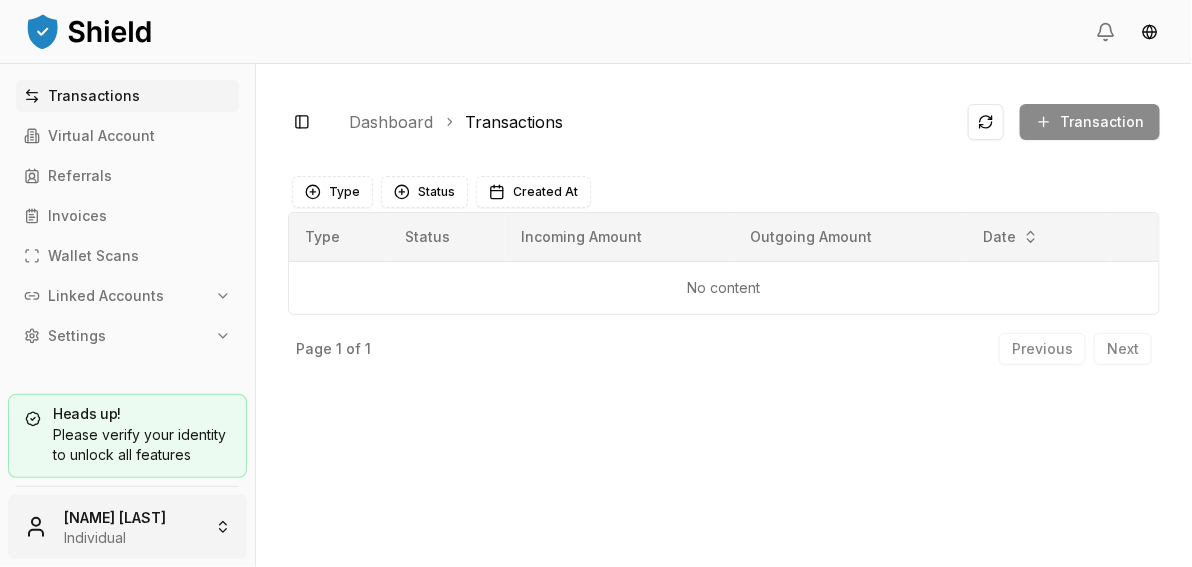 click on "Transactions Virtual Account Referrals Invoices Wallet Scans Linked Accounts Settings Heads up! Please verify your identity to unlock all features Chih Chieh Lee Individual Toggle Sidebar Dashboard Transactions   Transaction No content Type Status Created At Type Status Incoming Amount Outgoing Amount Date No content Page 1 of 1 Previous Next" at bounding box center [596, 283] 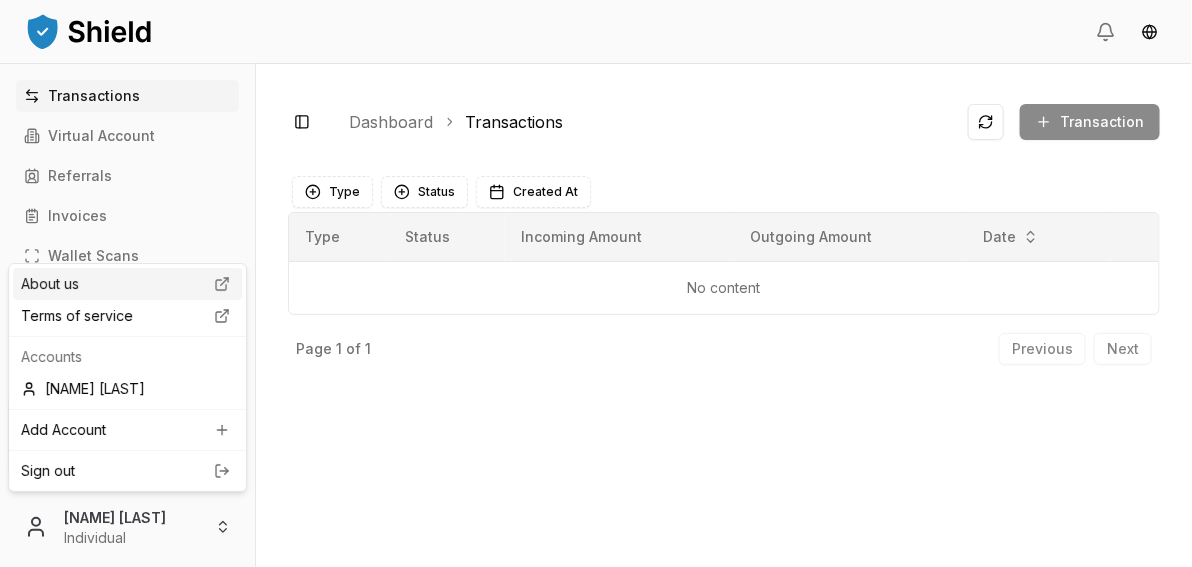 click on "About us" at bounding box center [127, 284] 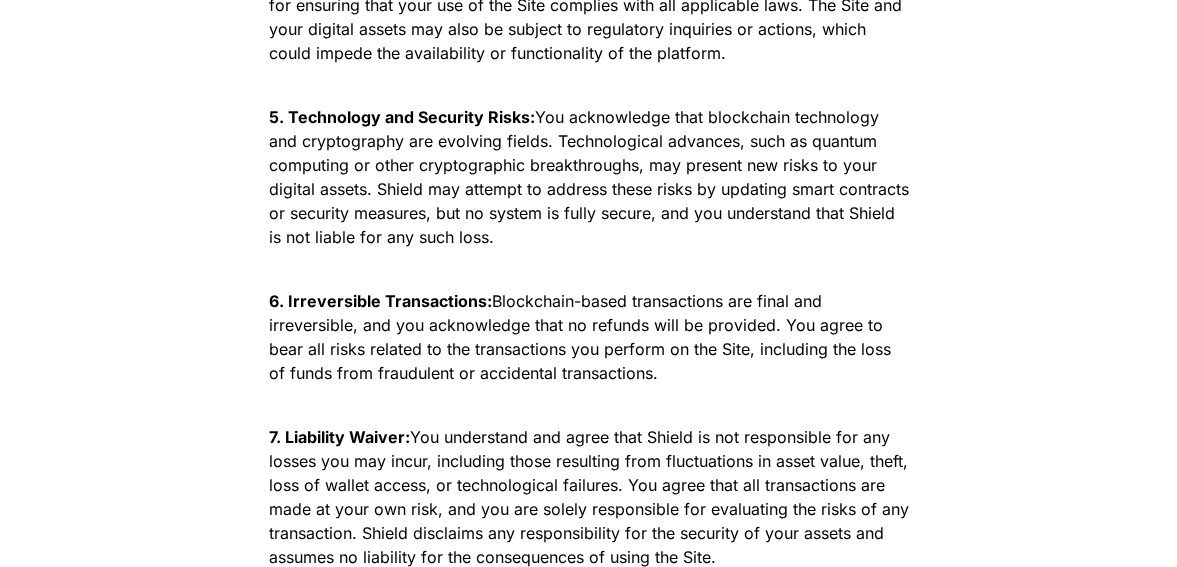 scroll, scrollTop: 4700, scrollLeft: 0, axis: vertical 